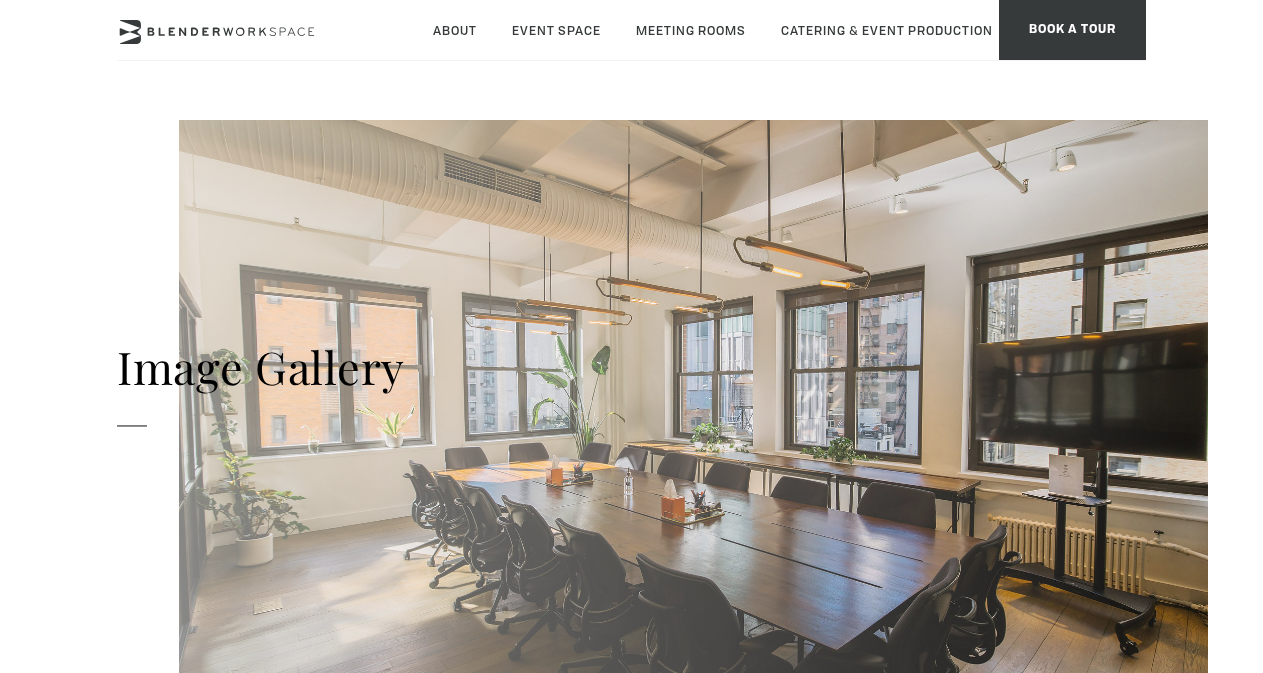 scroll, scrollTop: 0, scrollLeft: 0, axis: both 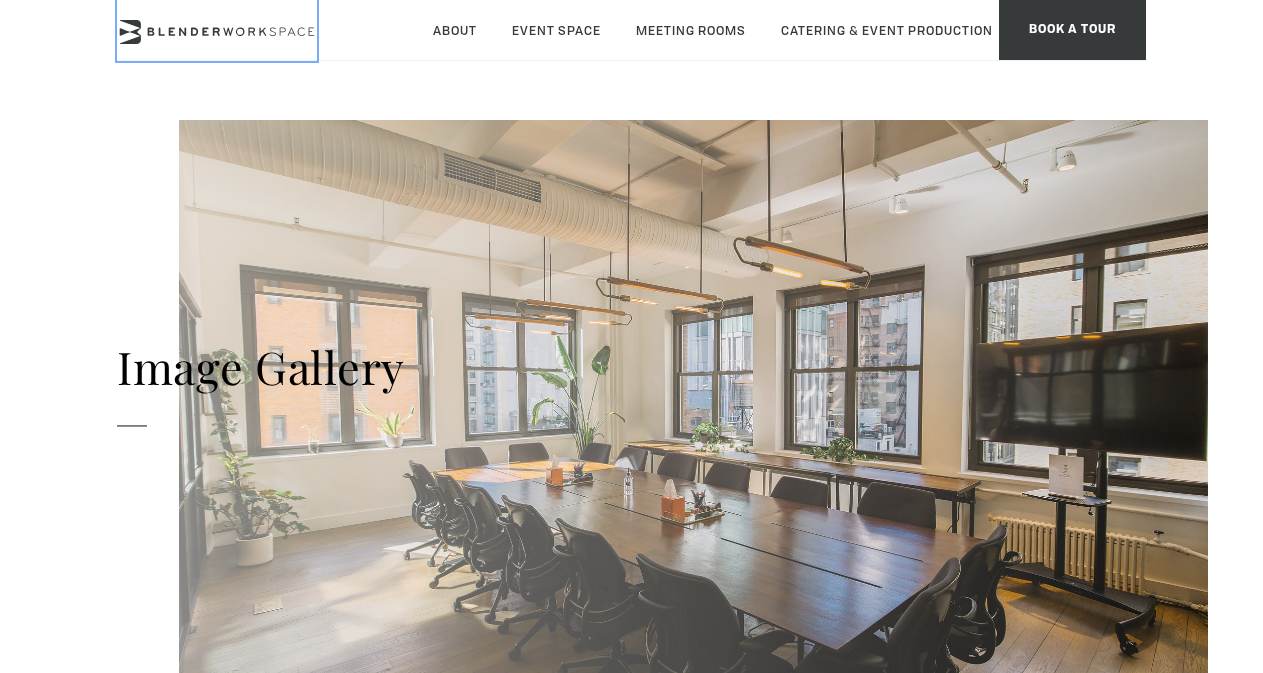 click 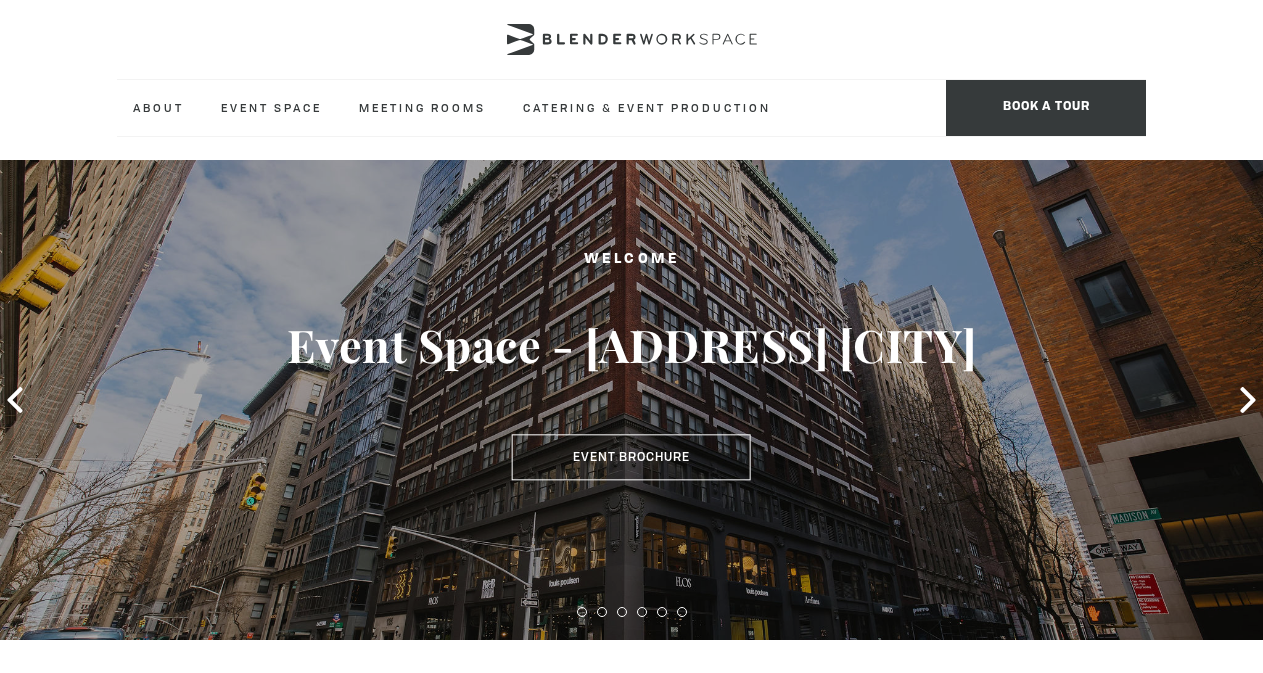 scroll, scrollTop: 0, scrollLeft: 0, axis: both 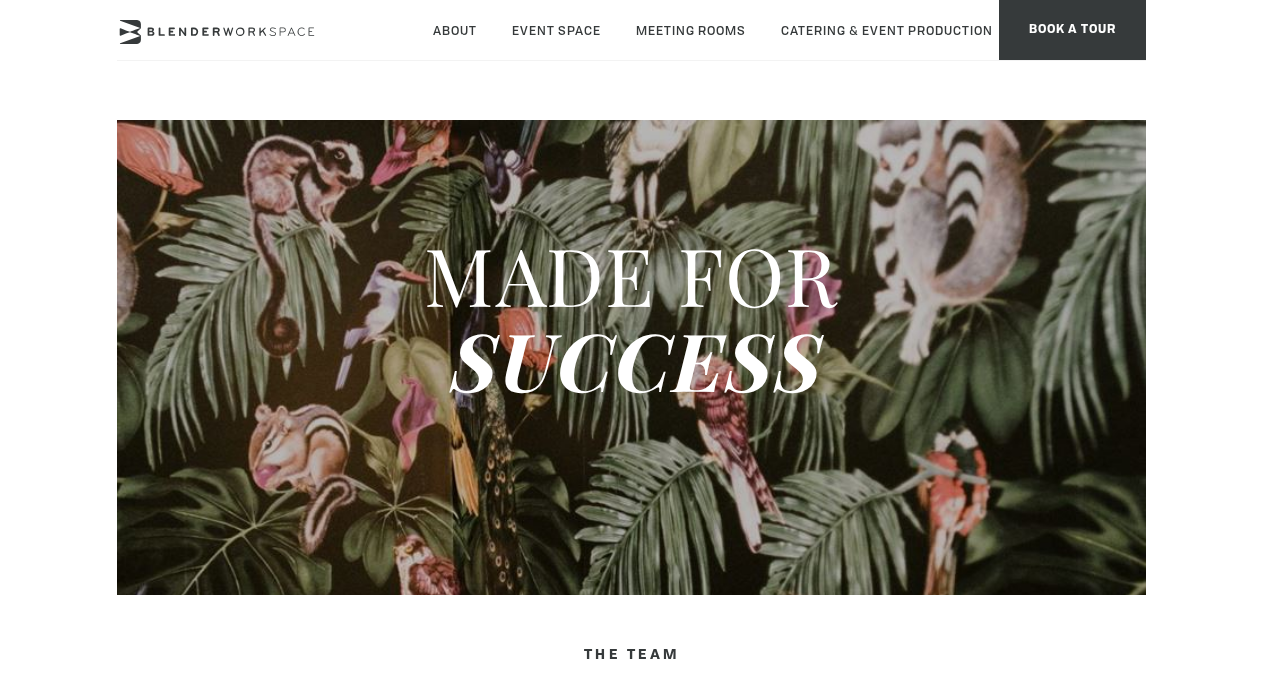 click on "About
Global Collective
Journal
Event Space
The Auditorium
Event Suite
Meeting Rooms
Meeting Room Madison
Meeting Room Flatiron
Meeting Room Fifth Ave
Meeting Room Park South
Meeting Room NoMad
Meeting Room Alcove
Virtual Office
Catering & Event Production
Hotels
Floral & Styling
Book a Tour
FOLLOW US
Tour
BOOK A TOUR" at bounding box center (631, 60) 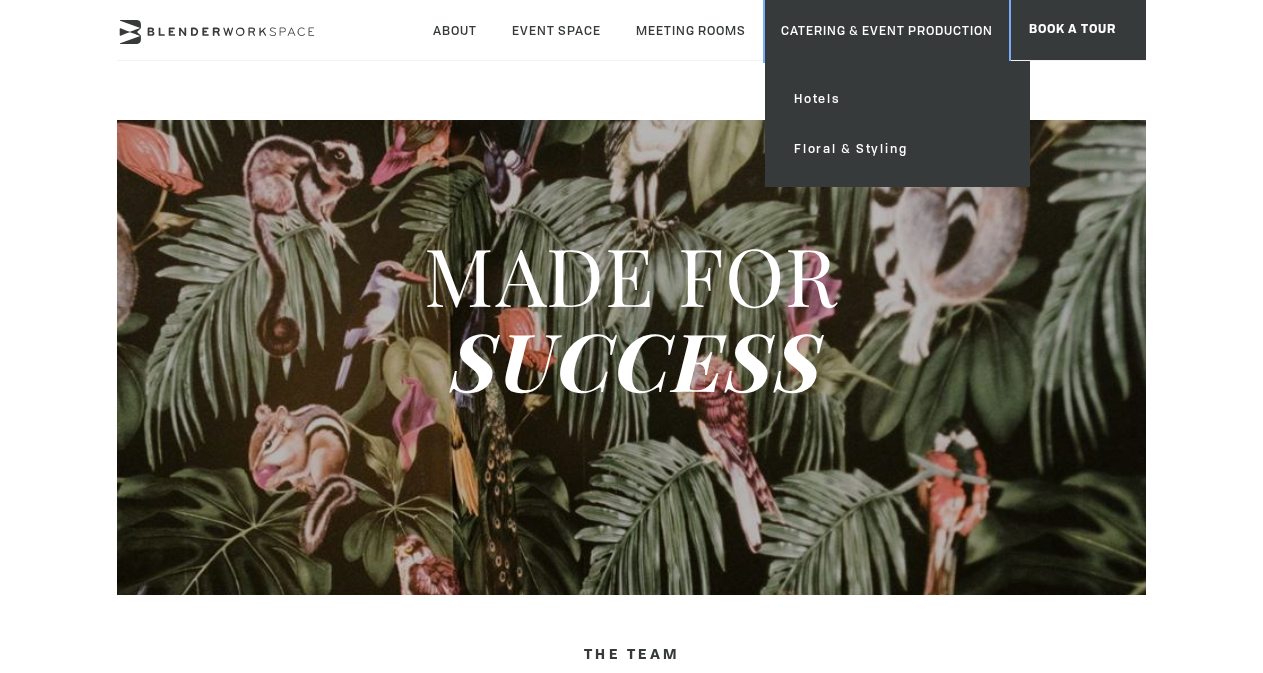 click on "Catering & Event Production" at bounding box center [887, 30] 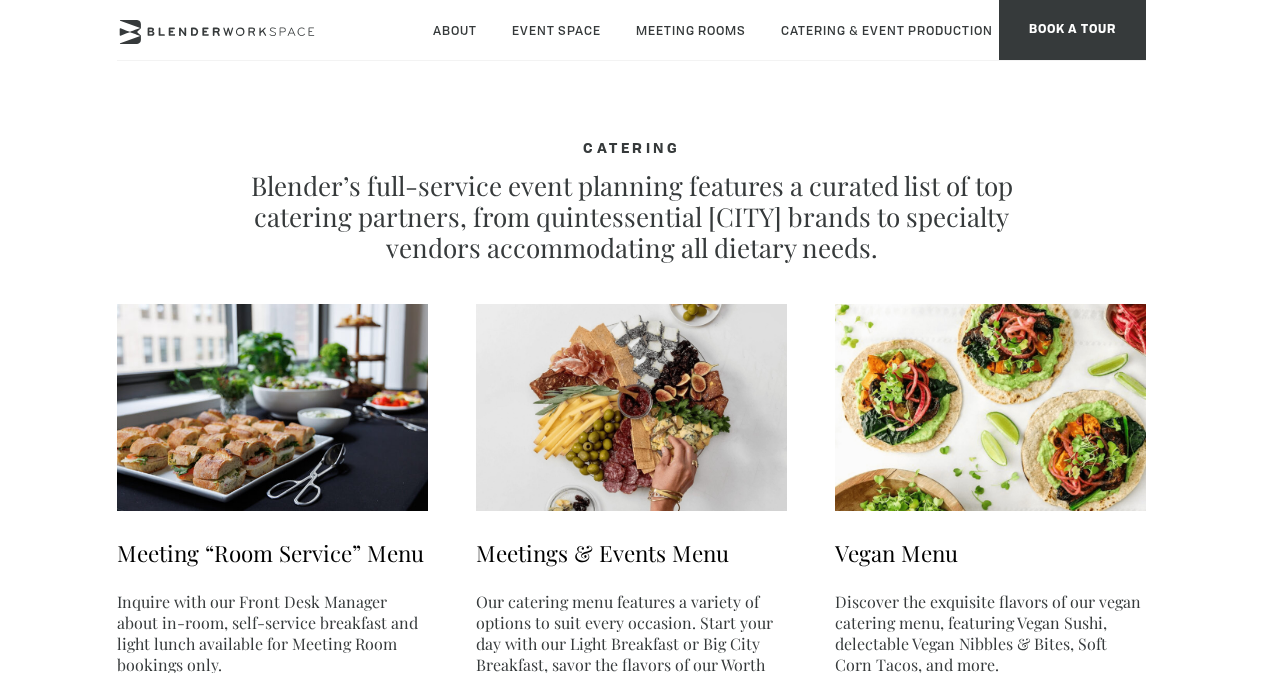 scroll, scrollTop: 0, scrollLeft: 0, axis: both 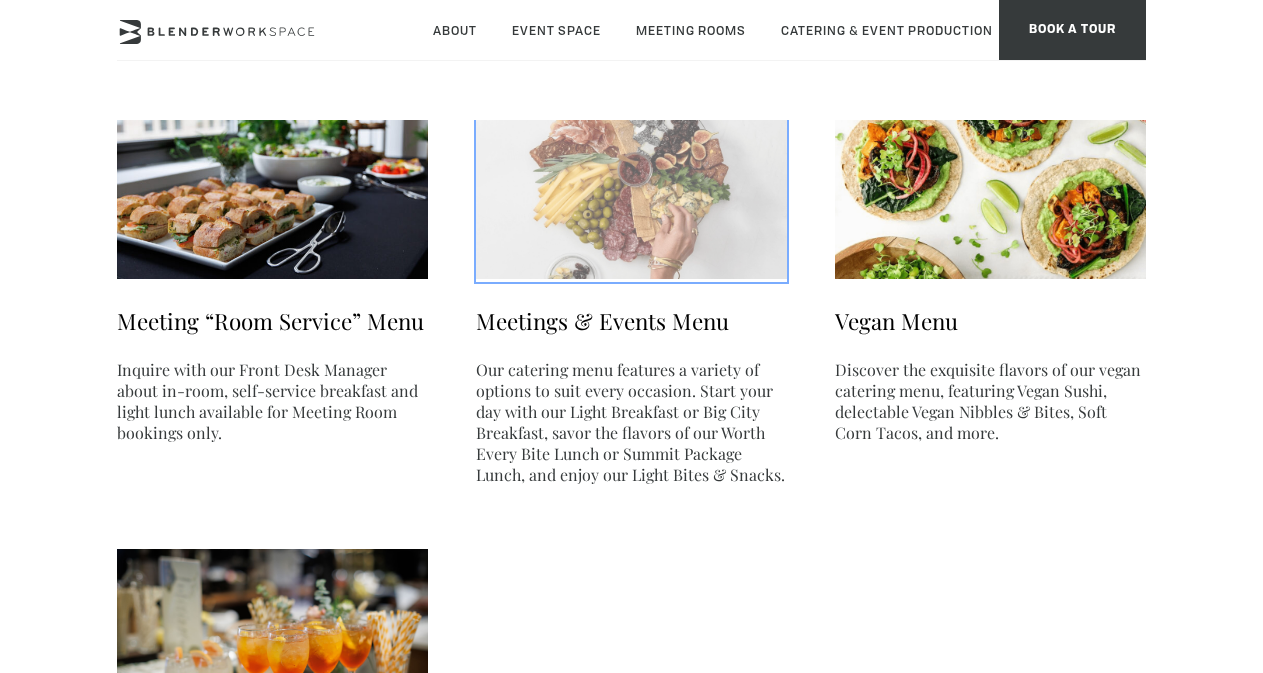 click at bounding box center (631, 175) 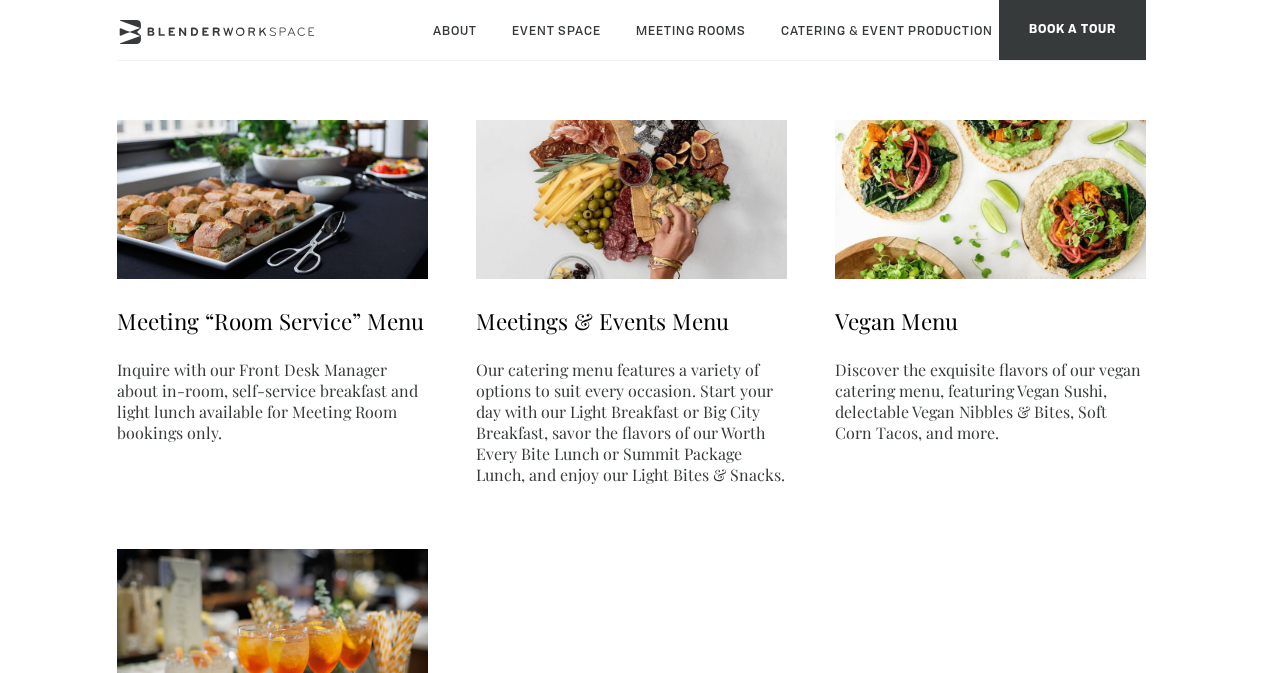 click on "Inquire with our Front Desk Manager about in-room, self-service breakfast and light lunch available for Meeting Room bookings only." at bounding box center [272, 401] 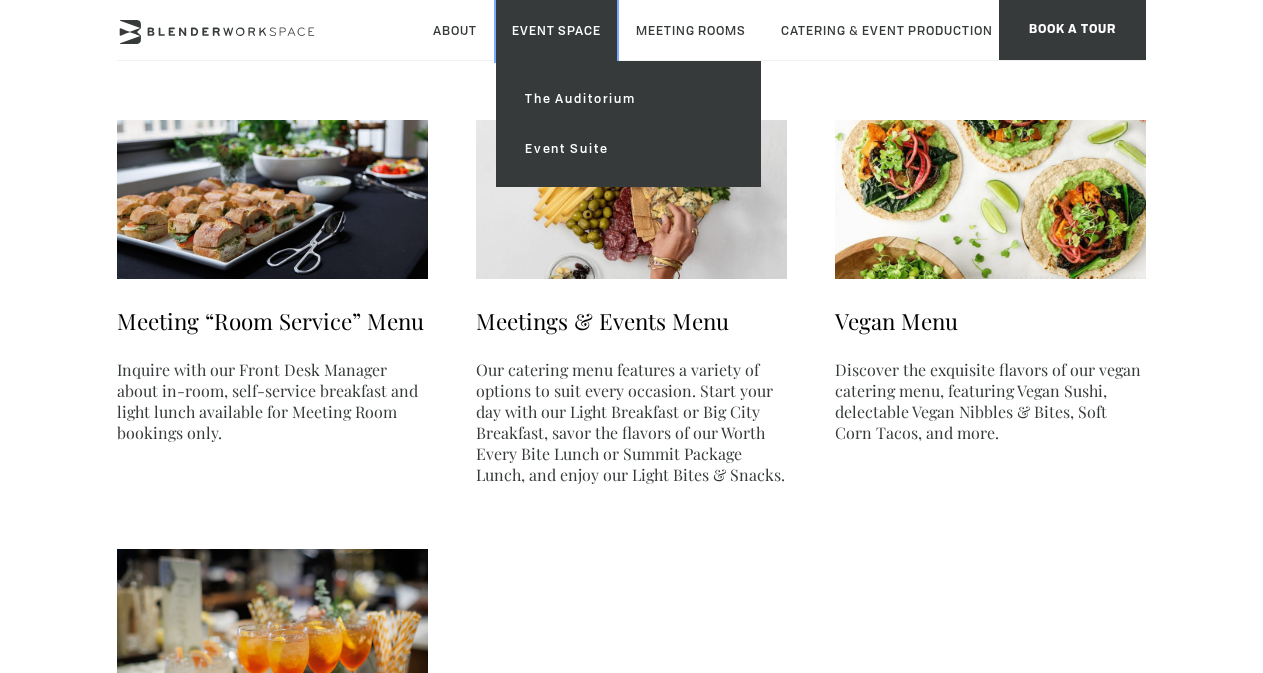 click on "Event Space" at bounding box center (556, 30) 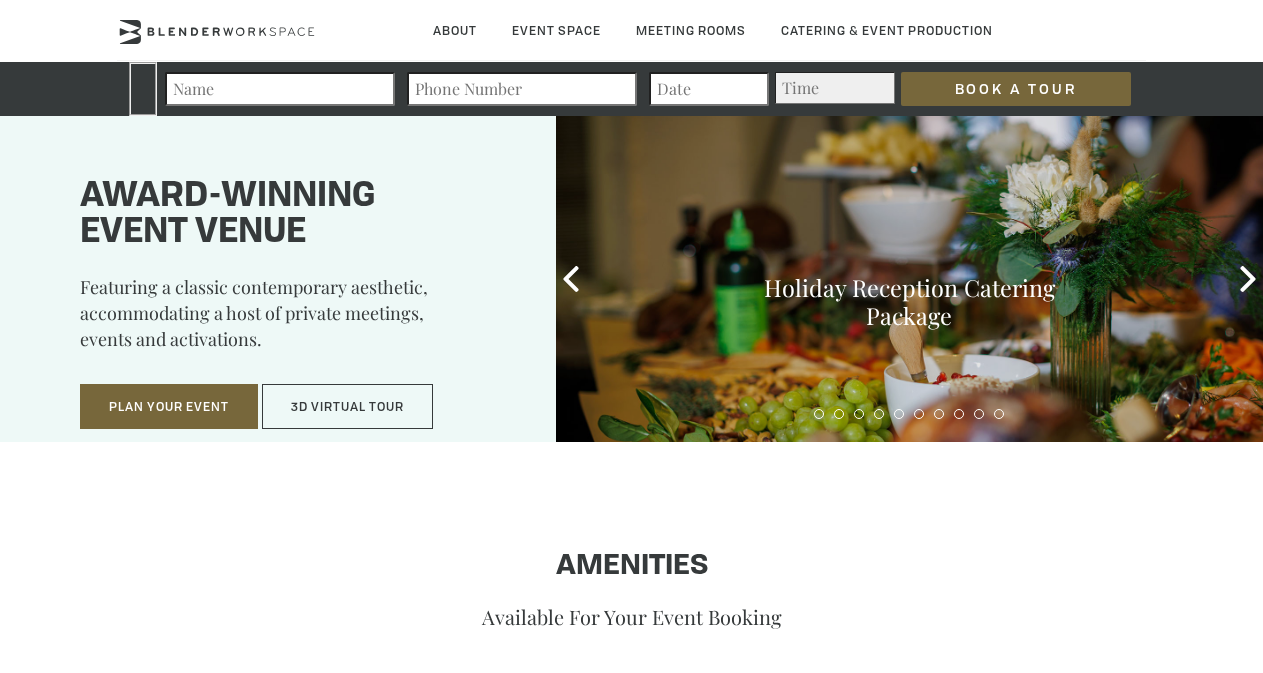 scroll, scrollTop: 0, scrollLeft: 0, axis: both 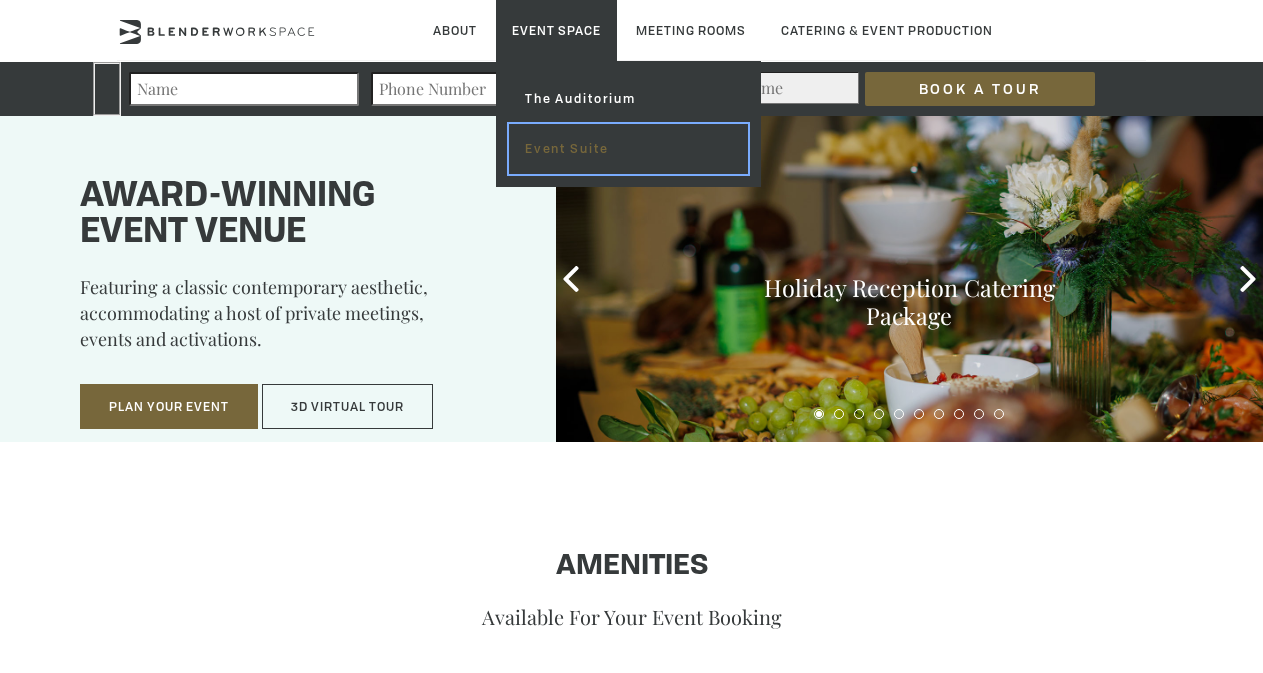 click on "Event Suite" at bounding box center (628, 149) 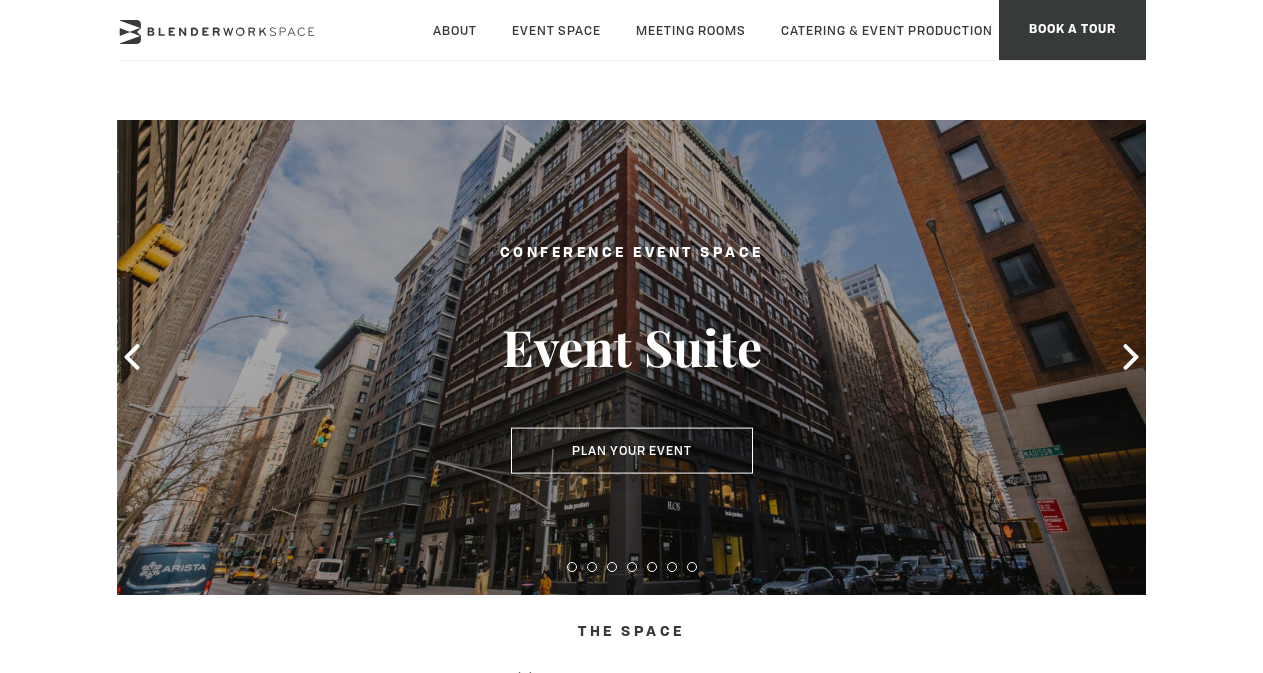 scroll, scrollTop: 0, scrollLeft: 0, axis: both 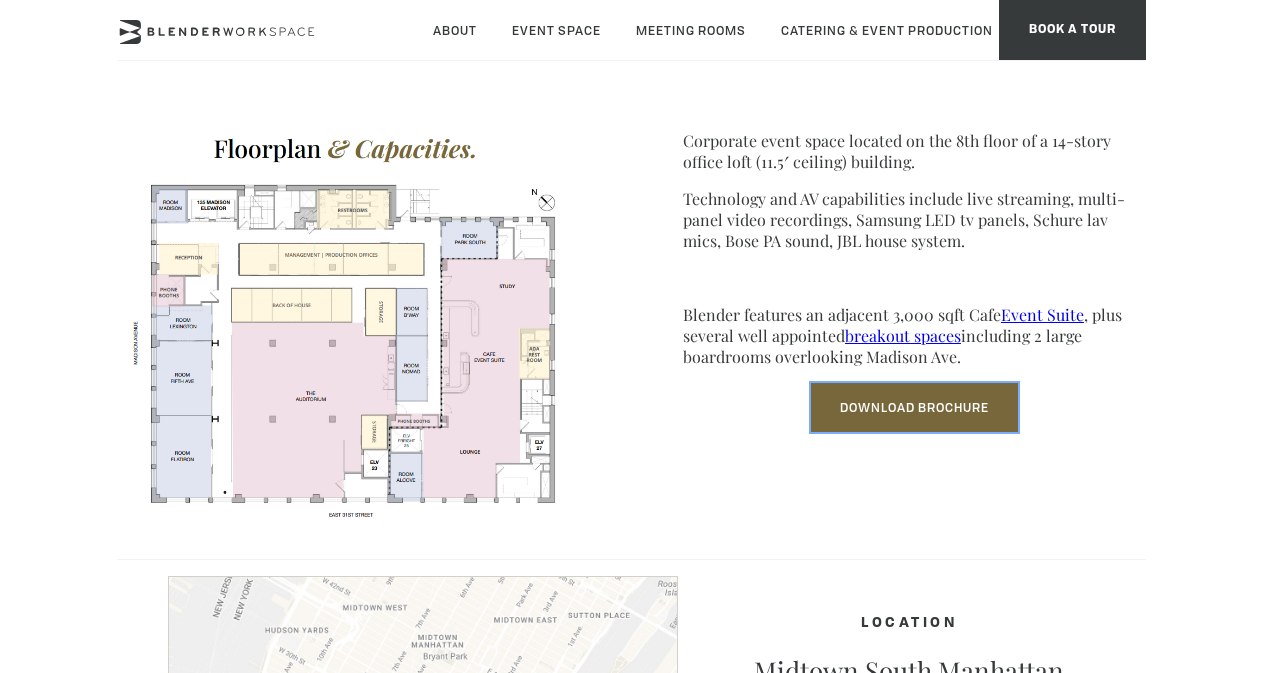 click on "Download Brochure" at bounding box center (914, 407) 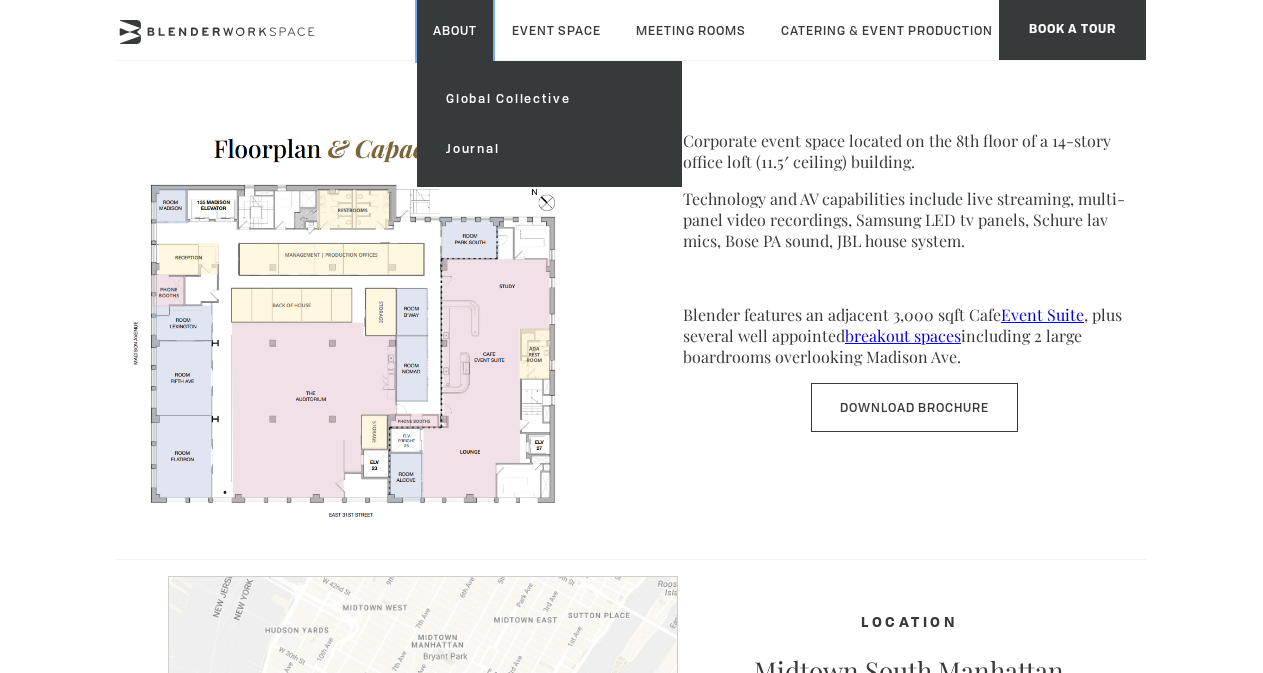 click on "About" at bounding box center (455, 30) 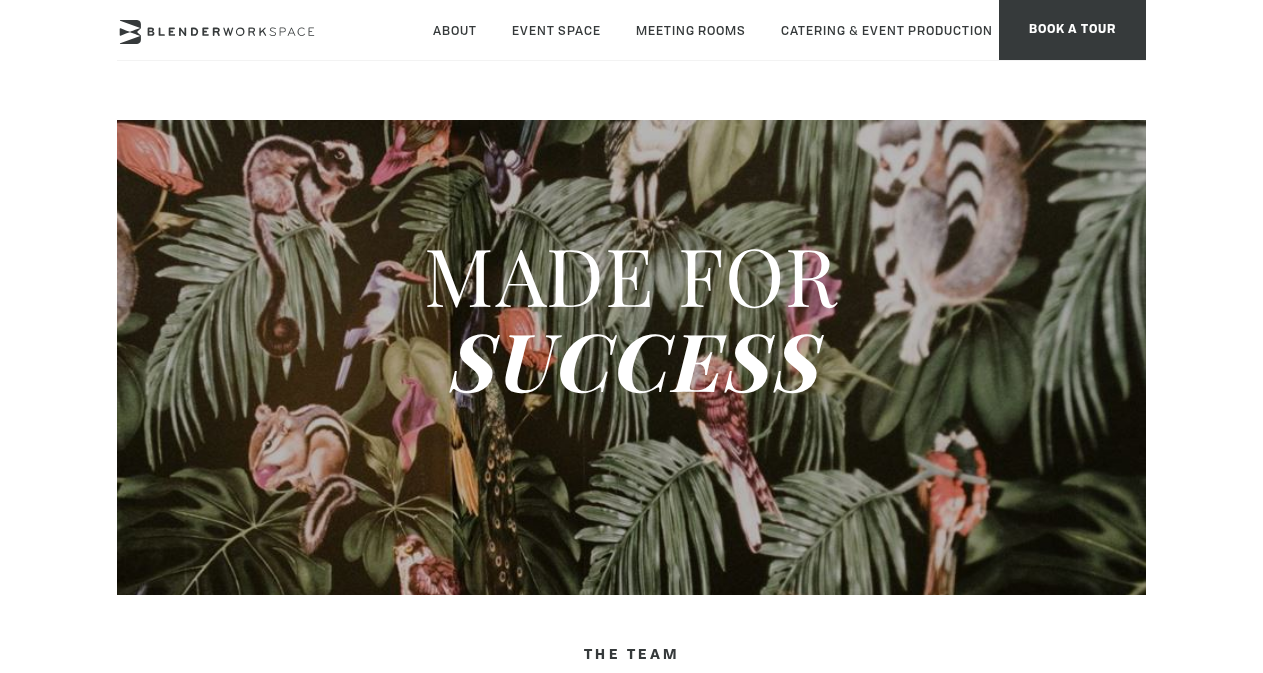 scroll, scrollTop: 0, scrollLeft: 0, axis: both 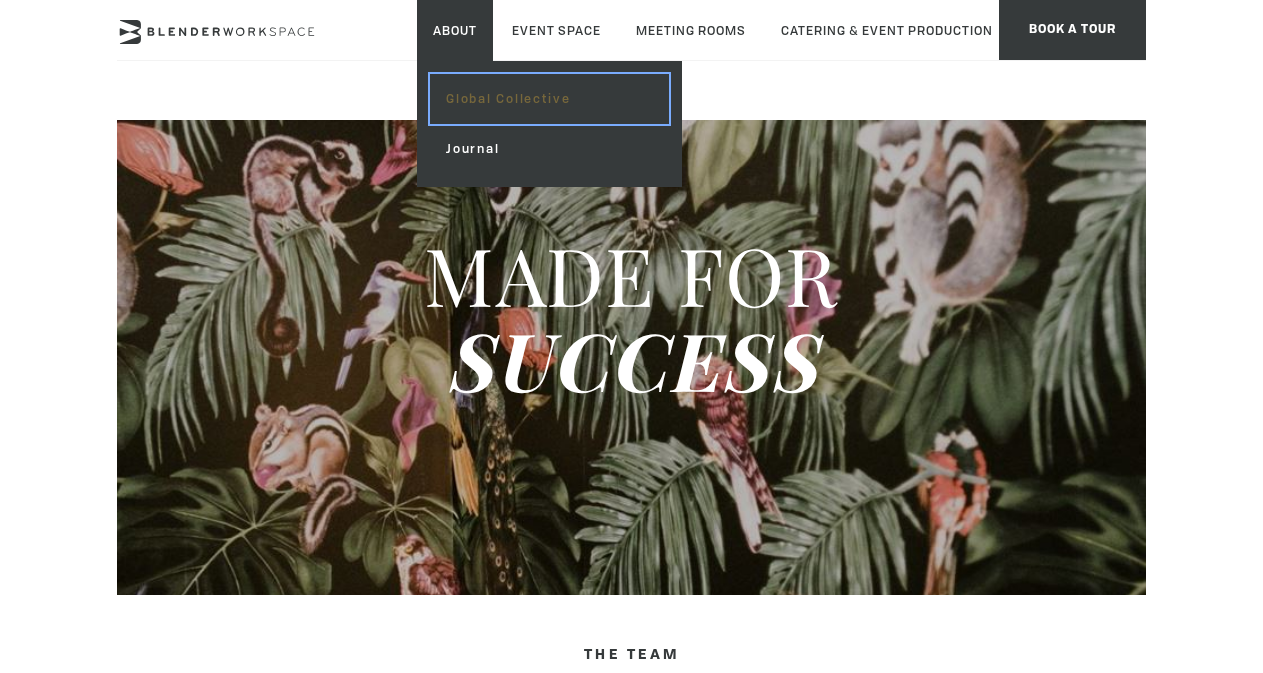 click on "Global Collective" at bounding box center (549, 99) 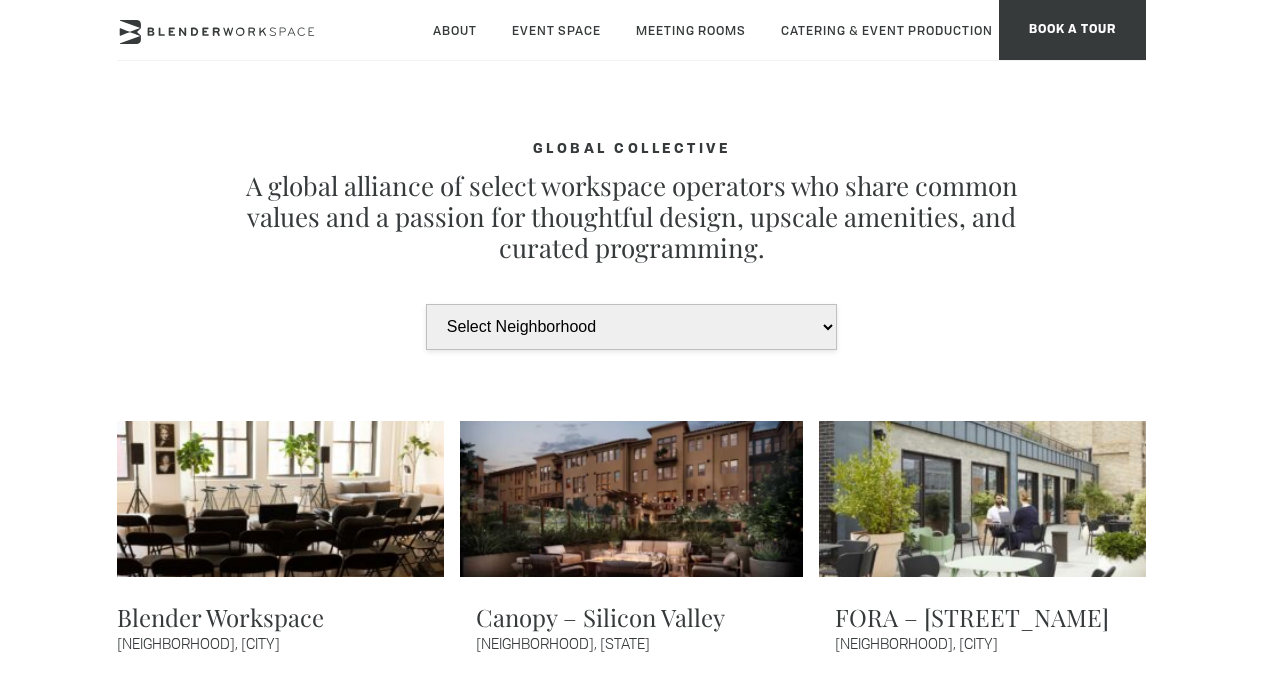 scroll, scrollTop: 0, scrollLeft: 0, axis: both 